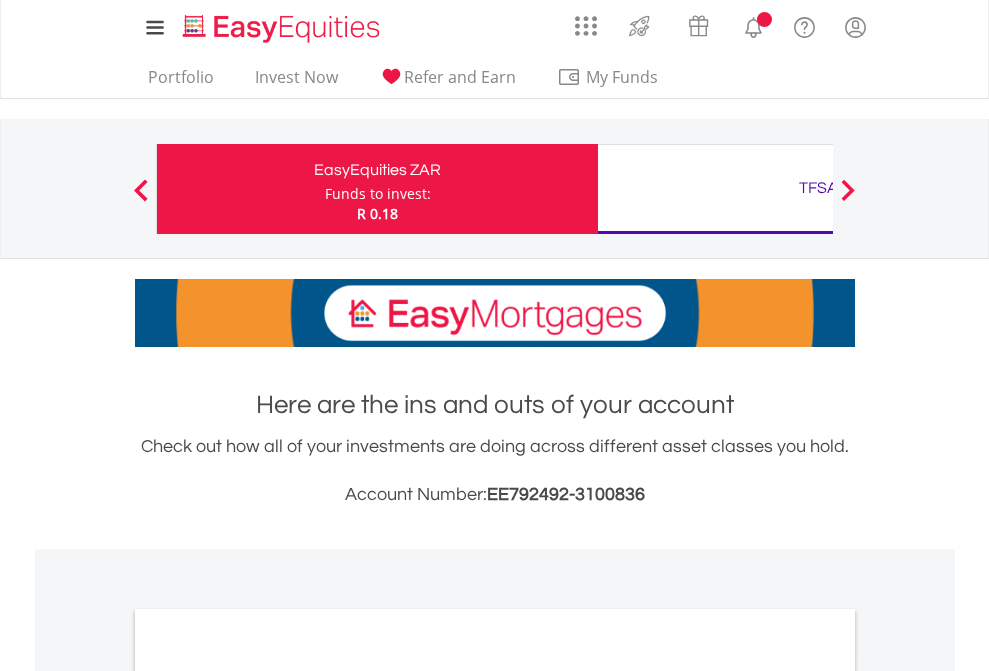 scroll, scrollTop: 0, scrollLeft: 0, axis: both 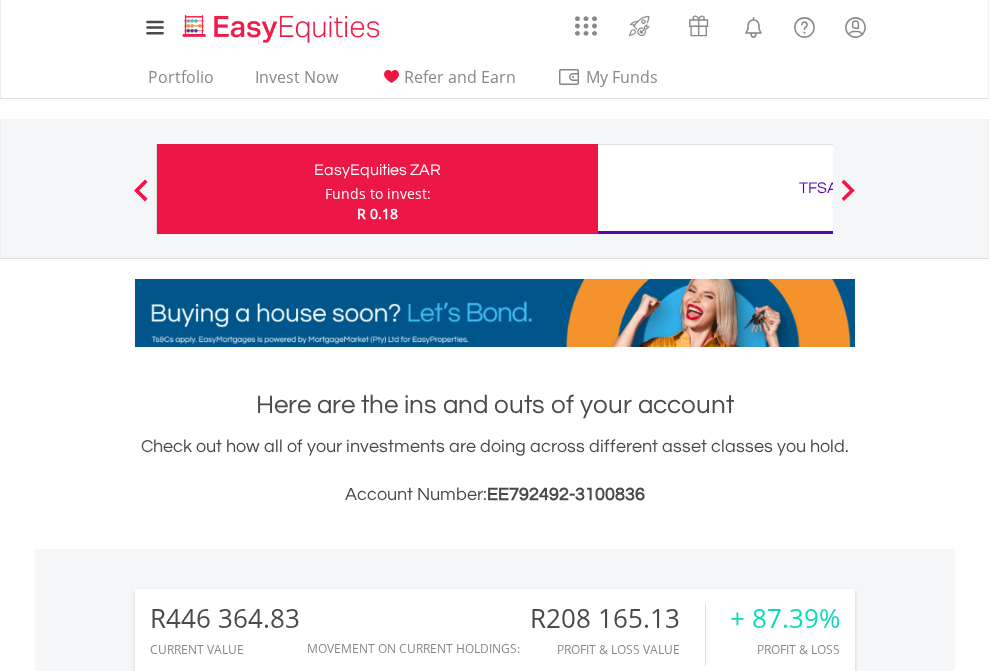 click on "Funds to invest:" at bounding box center (378, 194) 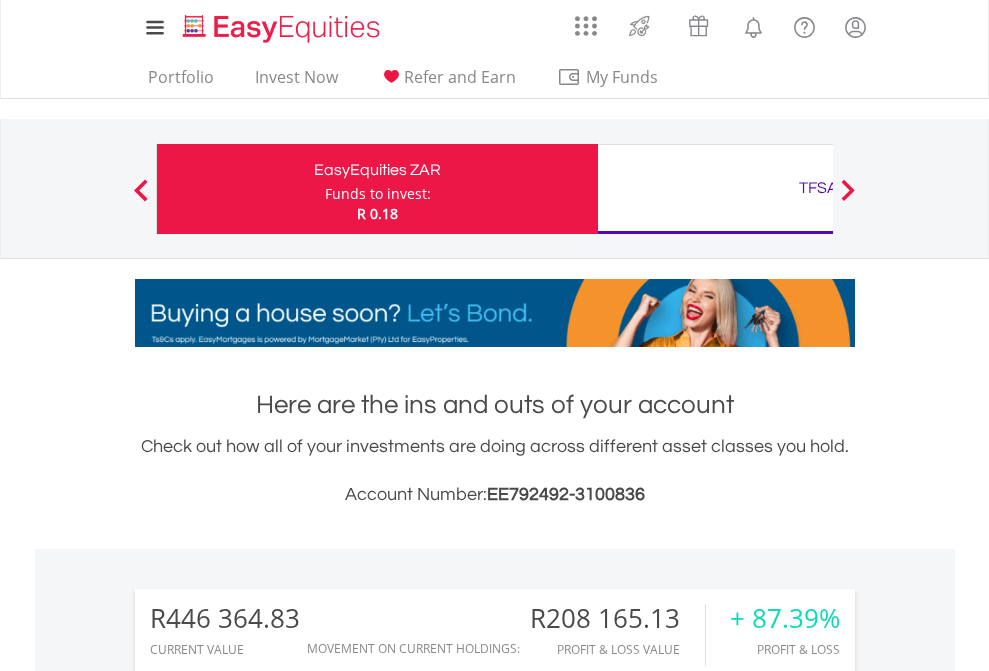 scroll, scrollTop: 999808, scrollLeft: 999687, axis: both 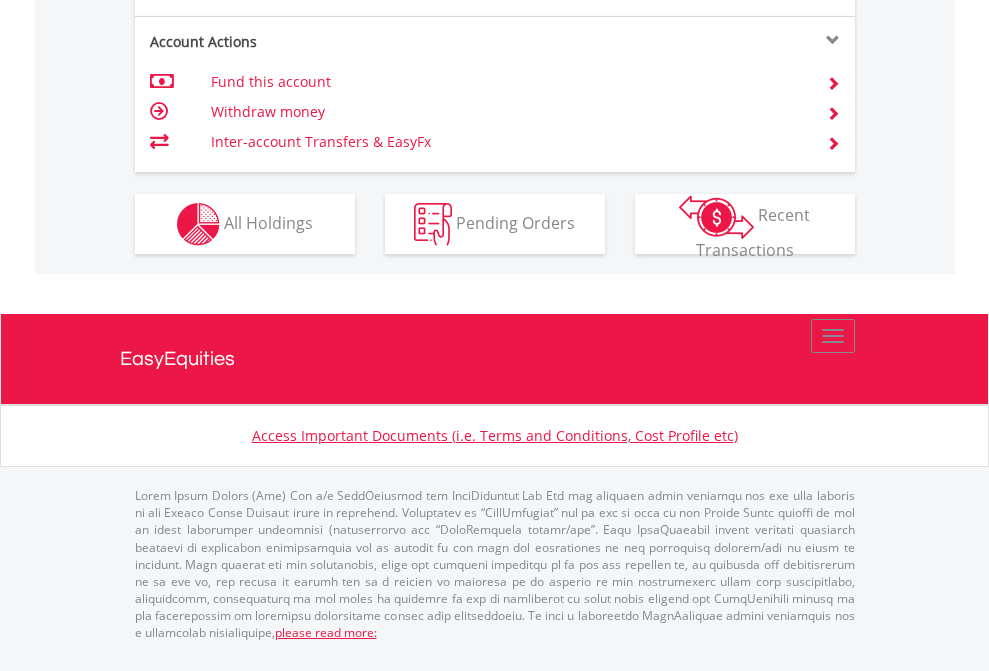 click on "Investment types" at bounding box center (706, -337) 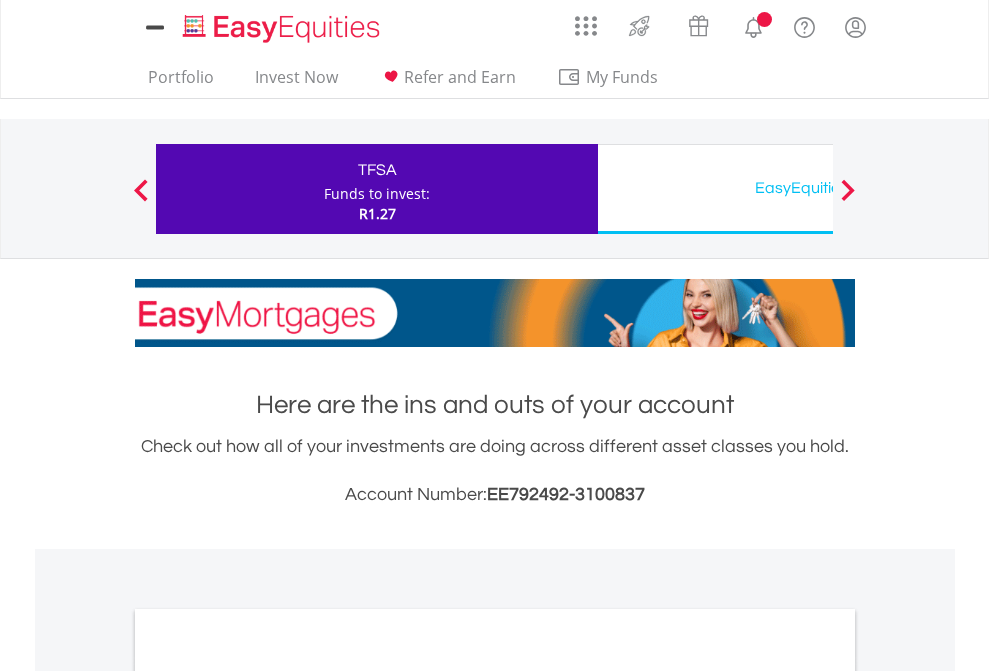 scroll, scrollTop: 0, scrollLeft: 0, axis: both 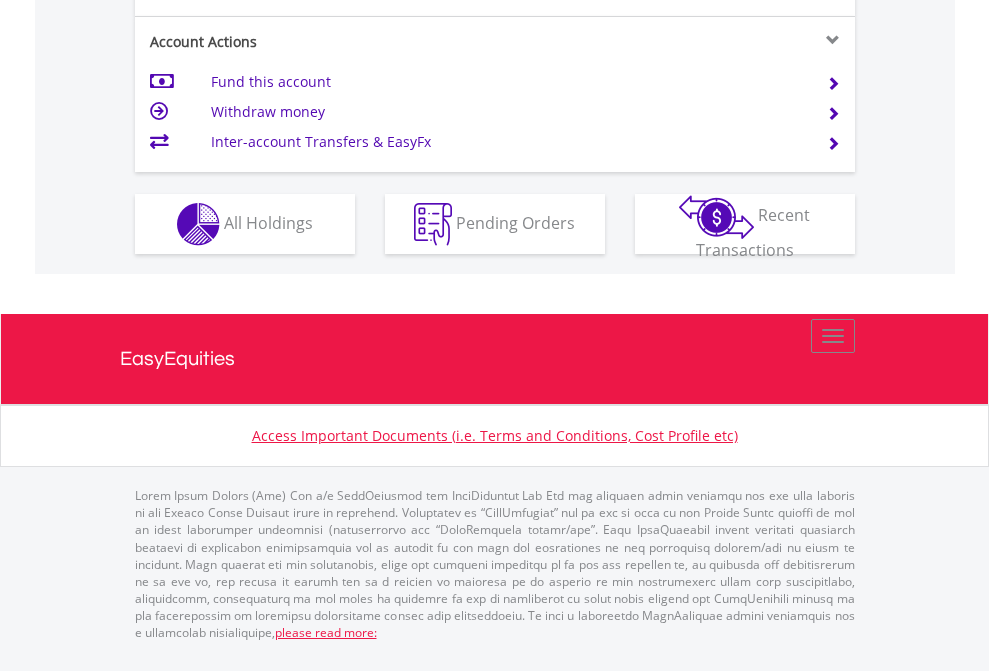 click on "Investment types" at bounding box center (706, -337) 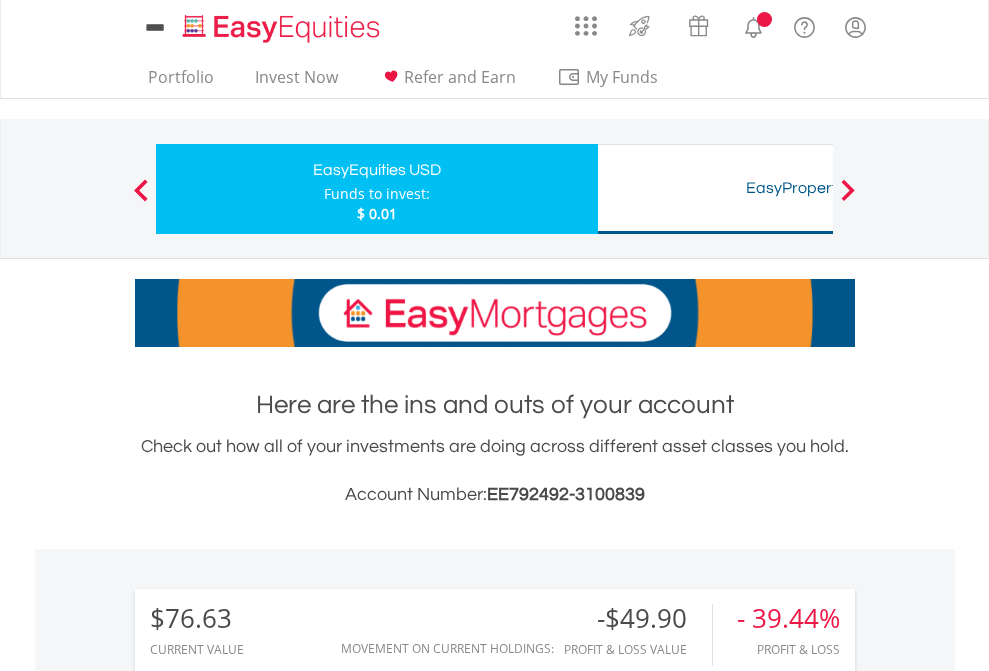 scroll, scrollTop: 0, scrollLeft: 0, axis: both 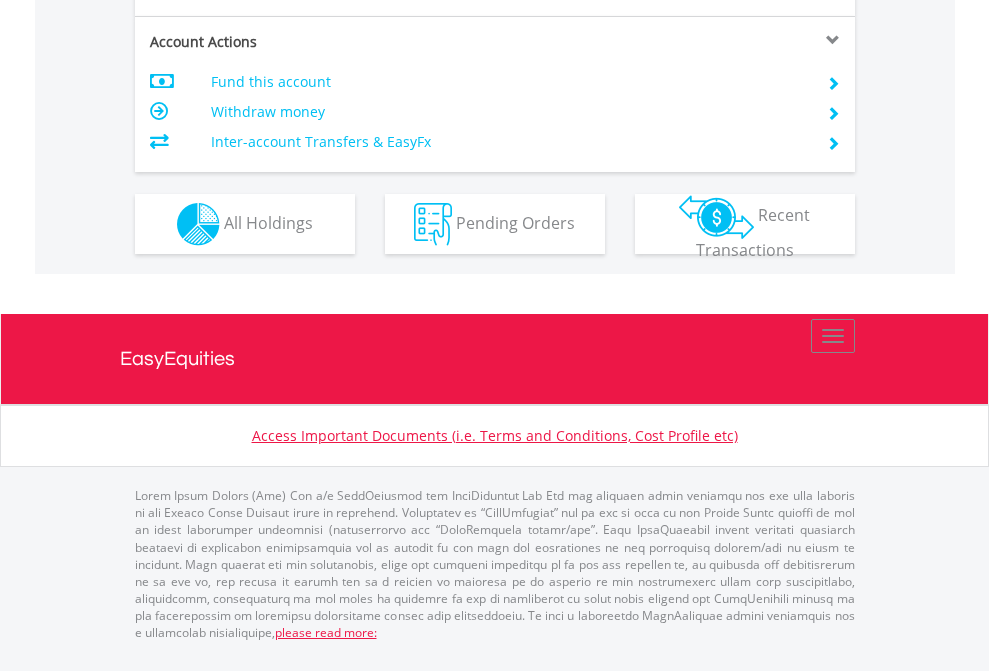 click on "Investment types" at bounding box center [706, -337] 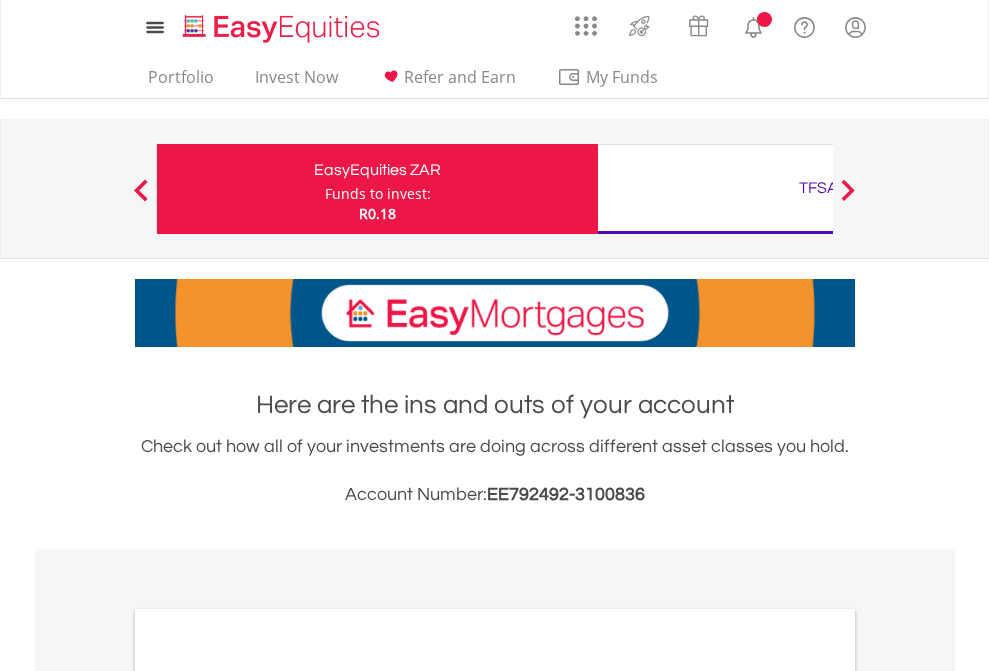 scroll, scrollTop: 1202, scrollLeft: 0, axis: vertical 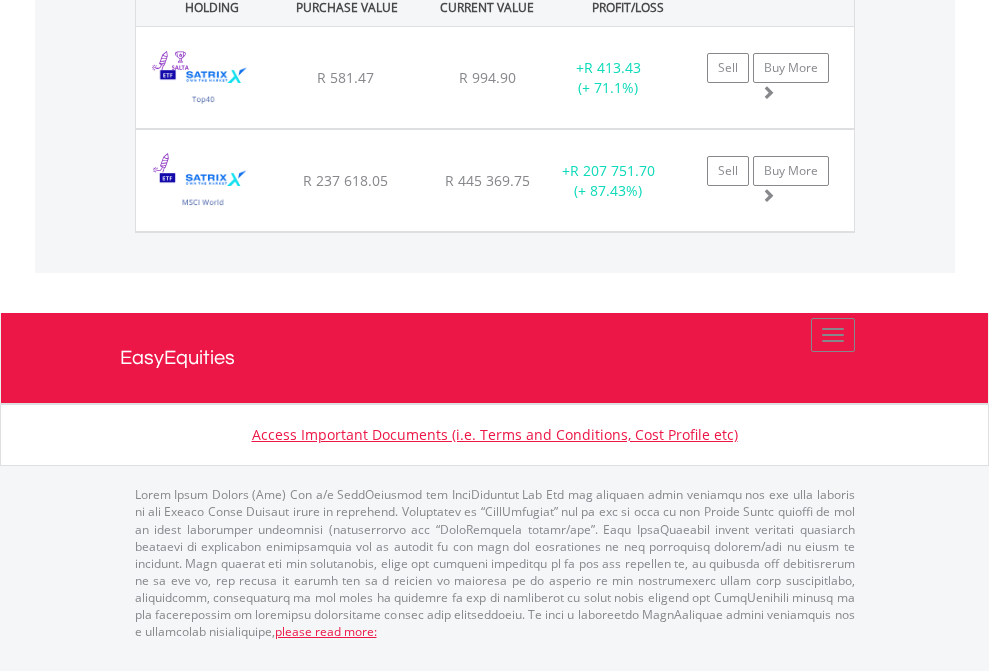 click on "TFSA" at bounding box center (818, -1442) 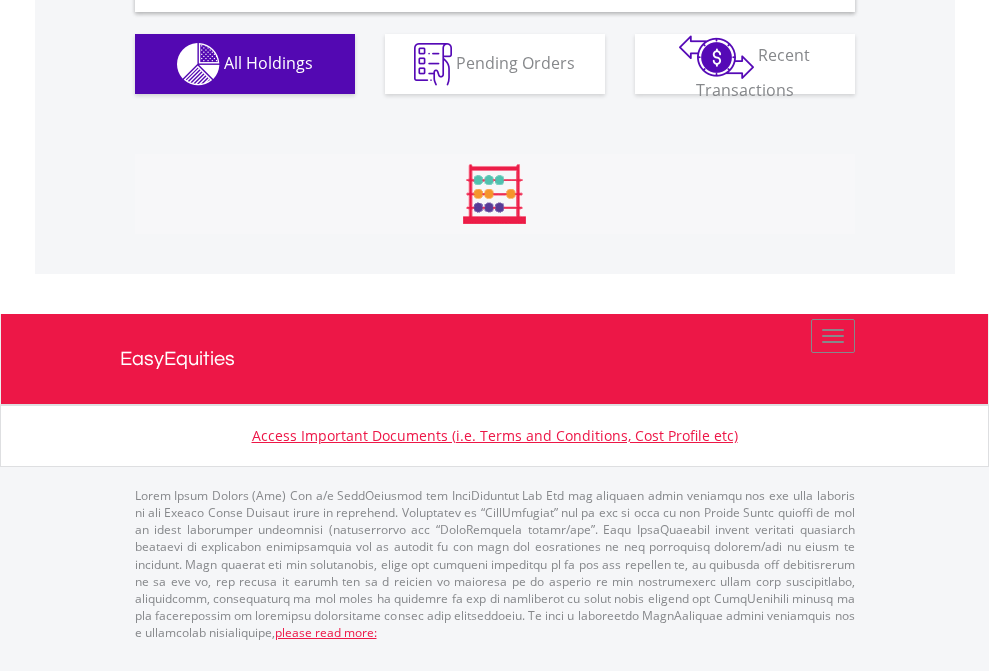 scroll, scrollTop: 1933, scrollLeft: 0, axis: vertical 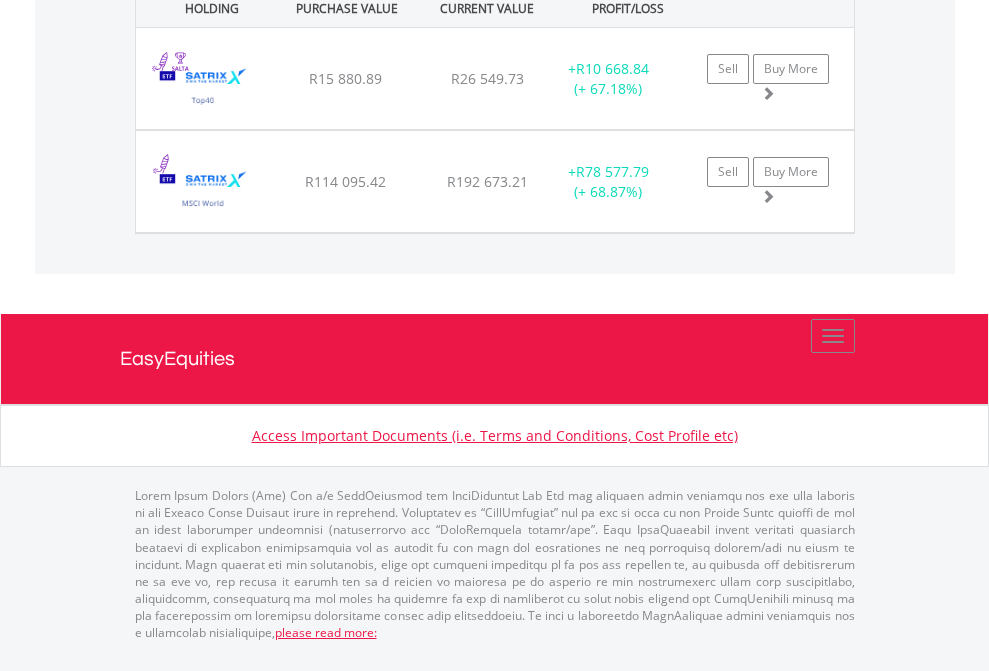 click on "EasyEquities USD" at bounding box center [818, -1071] 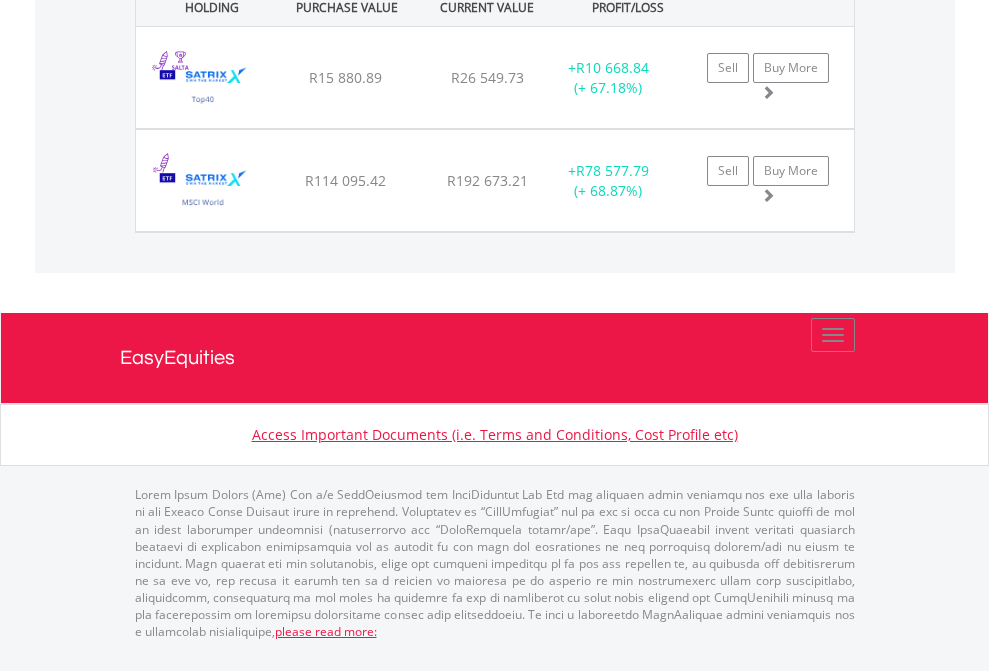 scroll, scrollTop: 144, scrollLeft: 0, axis: vertical 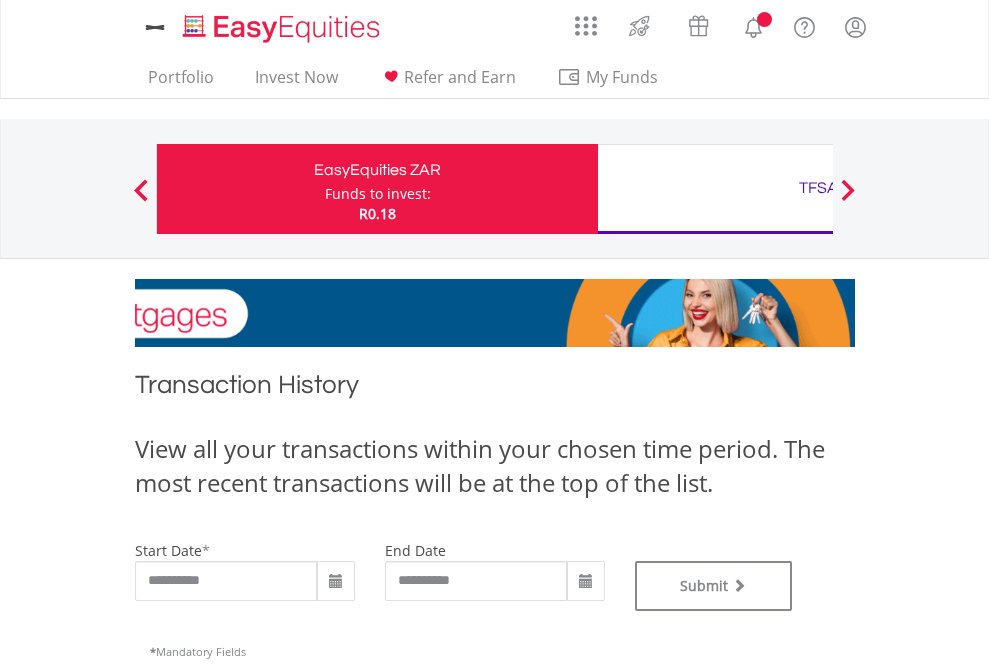 type on "**********" 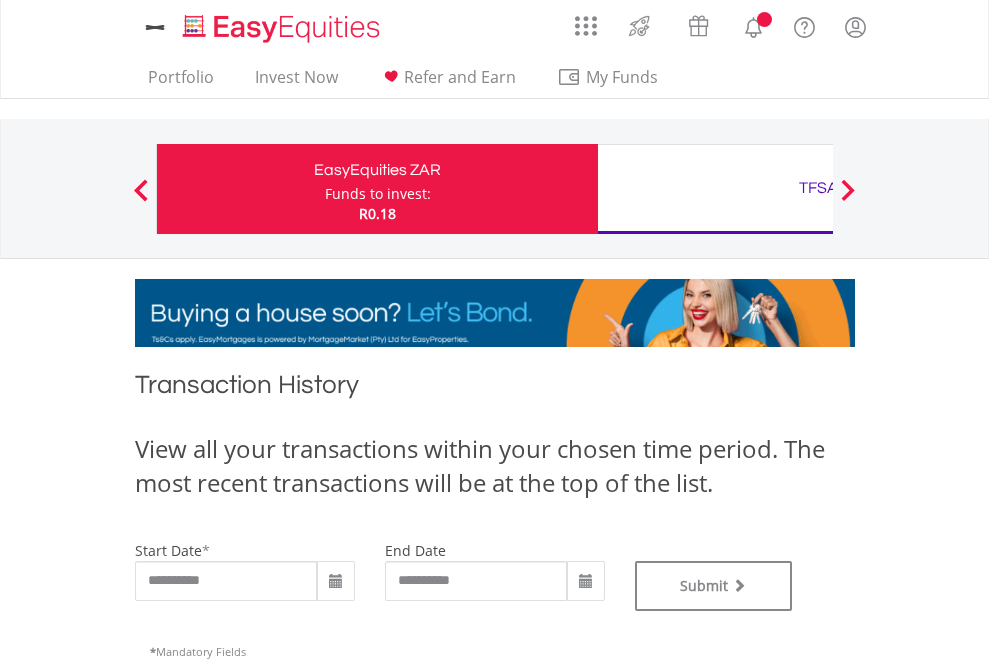type on "**********" 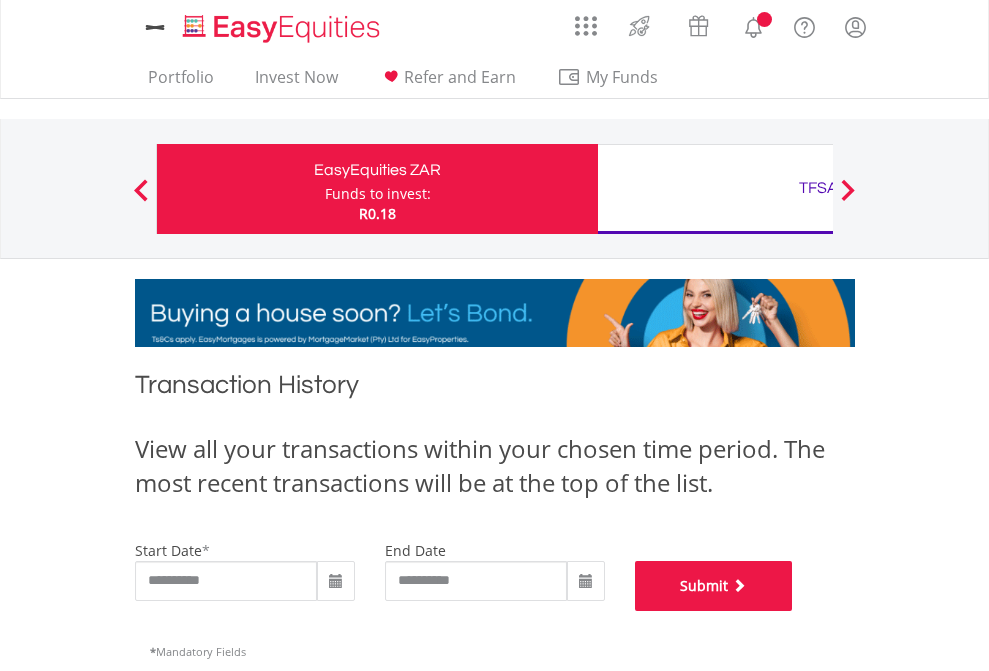 click on "Submit" at bounding box center [714, 586] 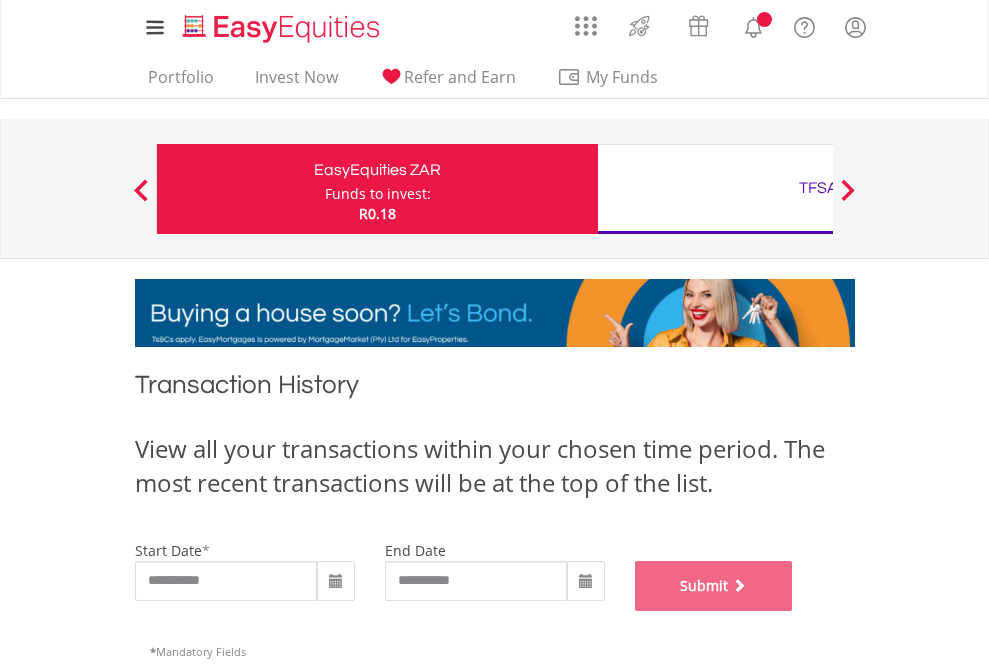 scroll, scrollTop: 811, scrollLeft: 0, axis: vertical 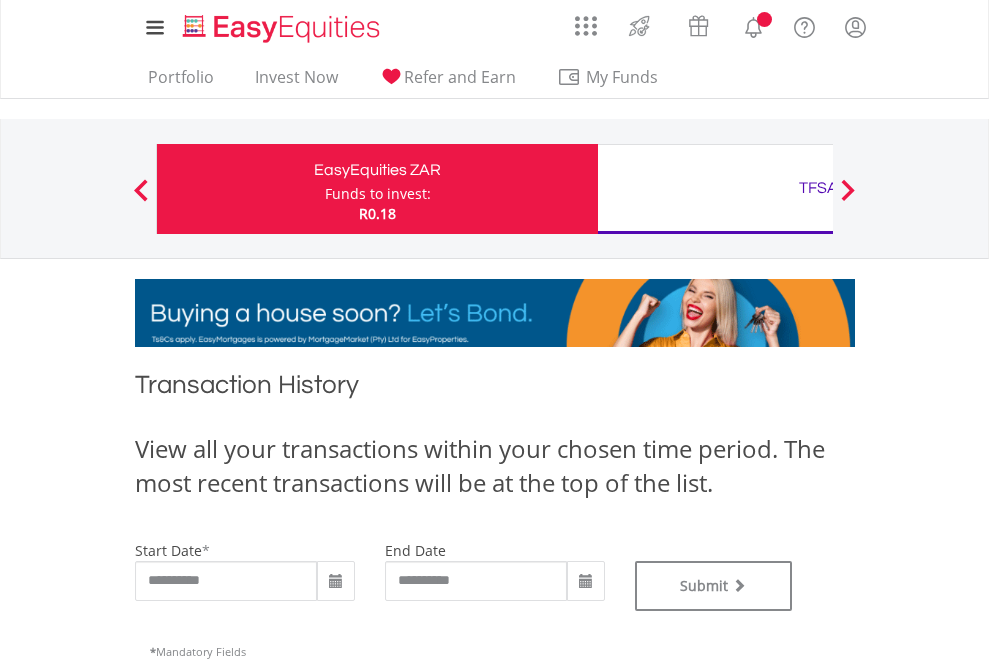 click on "TFSA" at bounding box center (818, 188) 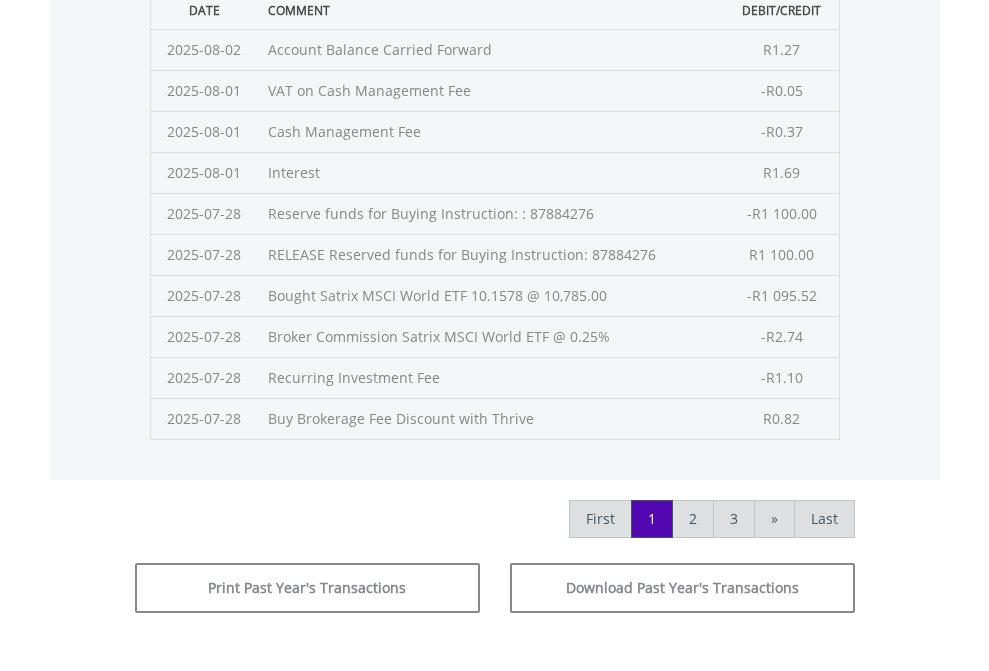 click on "Submit" at bounding box center [714, -225] 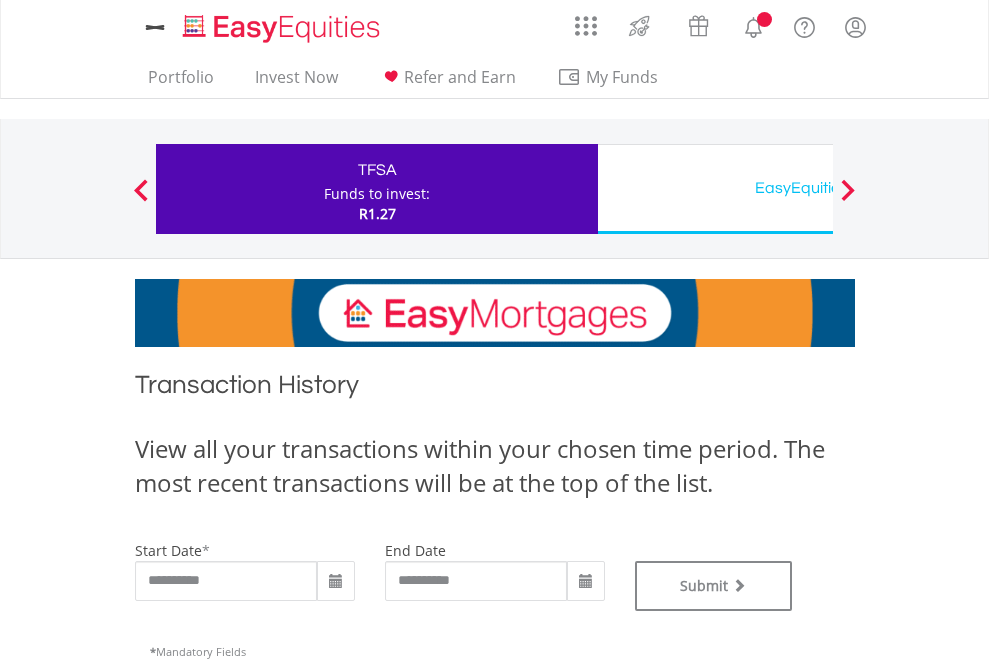 scroll, scrollTop: 0, scrollLeft: 0, axis: both 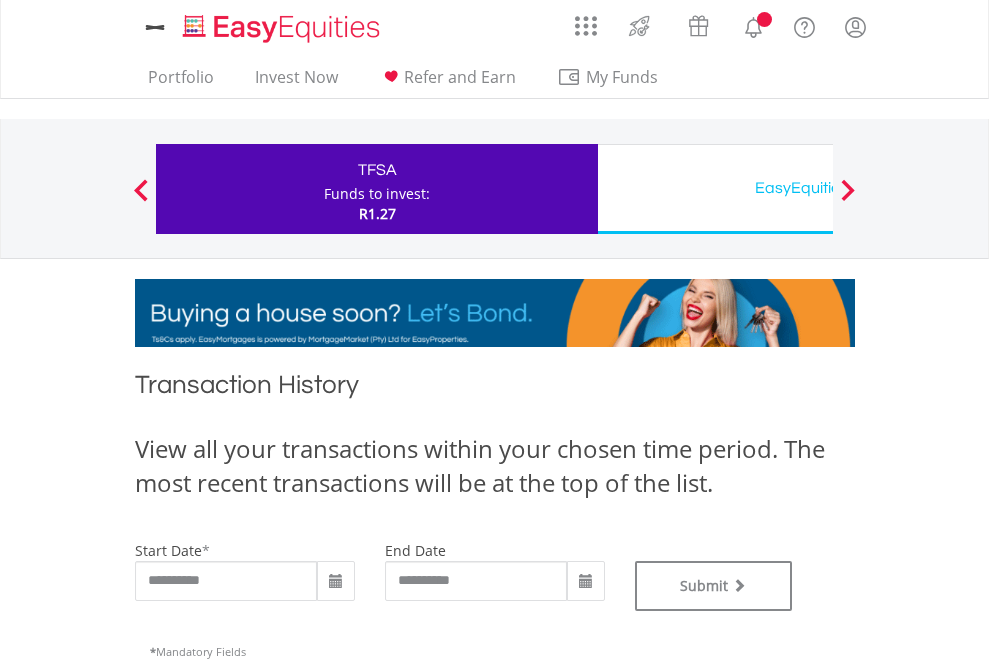 click on "EasyEquities USD" at bounding box center [818, 188] 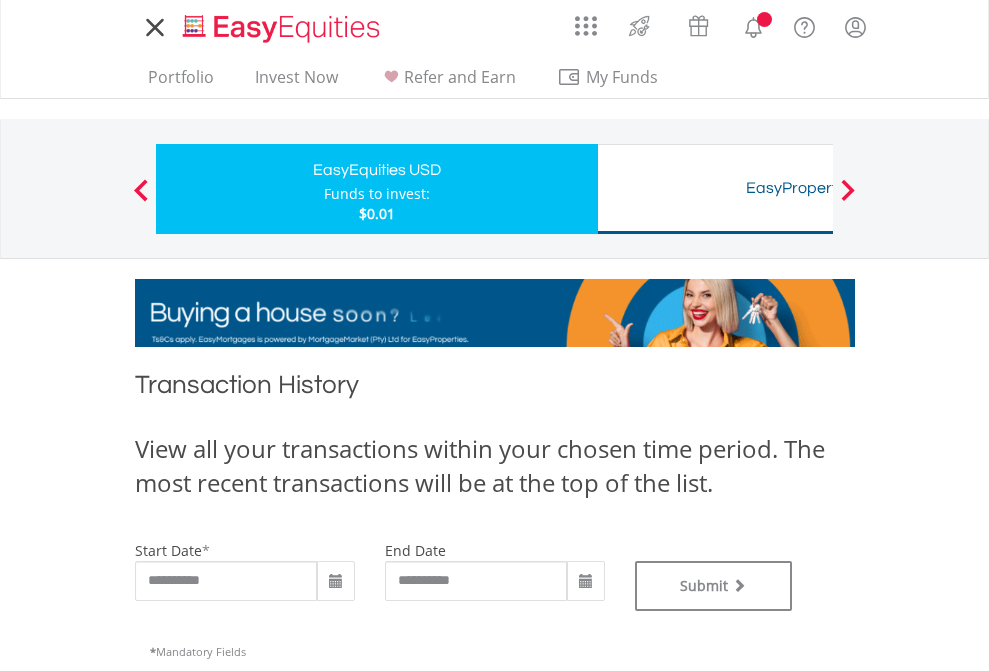 scroll, scrollTop: 0, scrollLeft: 0, axis: both 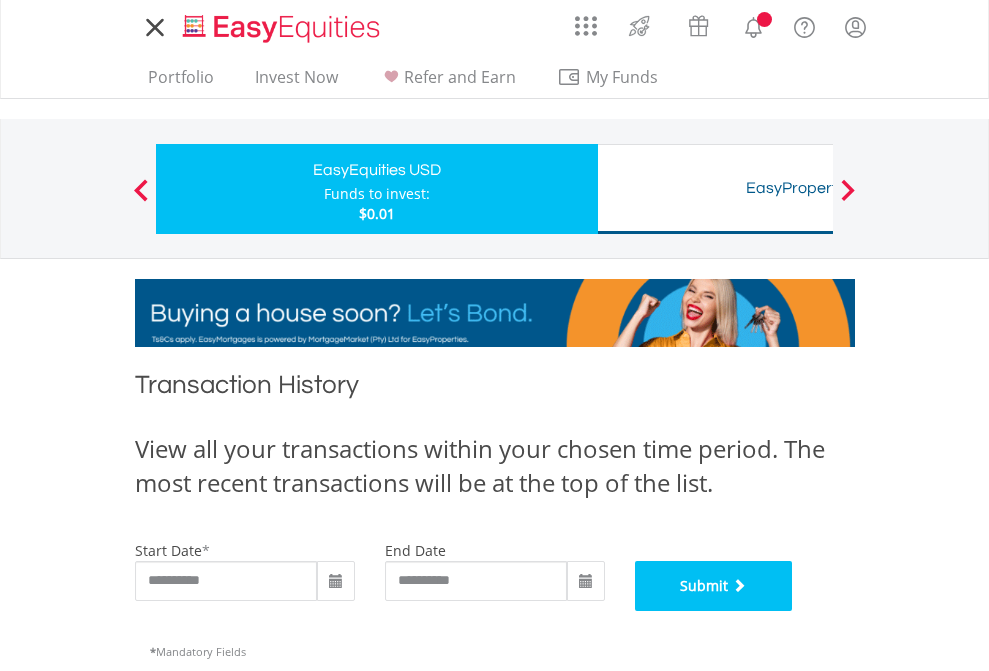 click on "Submit" at bounding box center (714, 586) 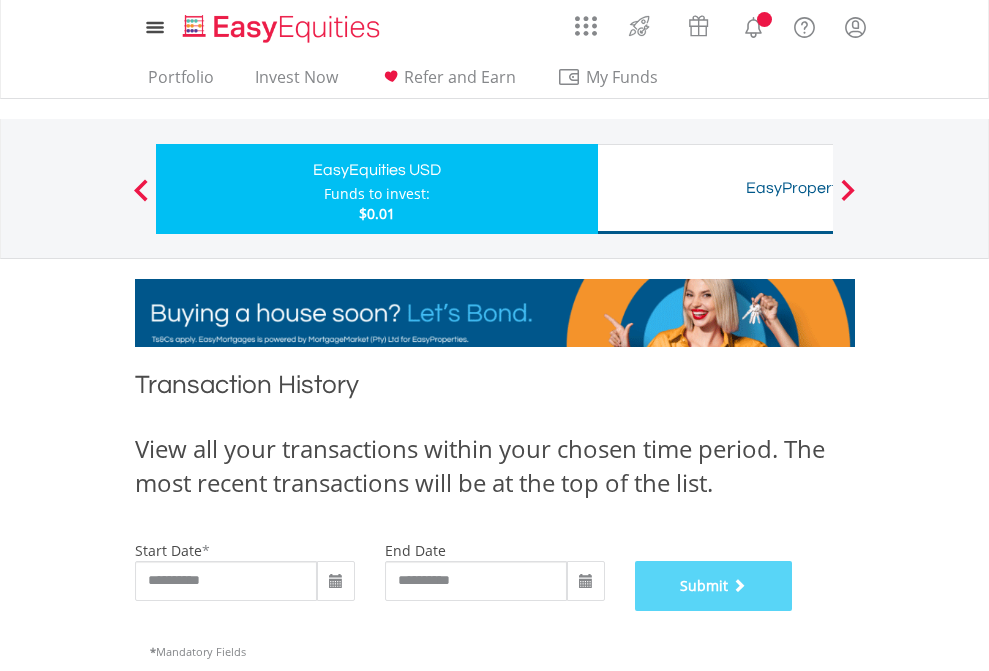scroll, scrollTop: 811, scrollLeft: 0, axis: vertical 